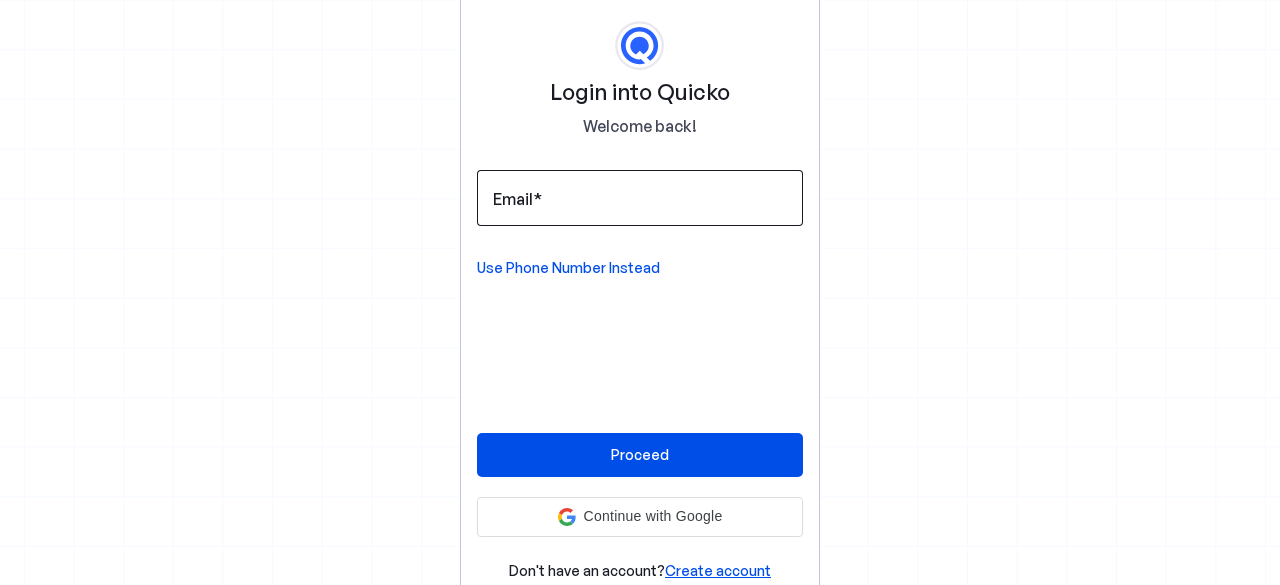 scroll, scrollTop: 0, scrollLeft: 0, axis: both 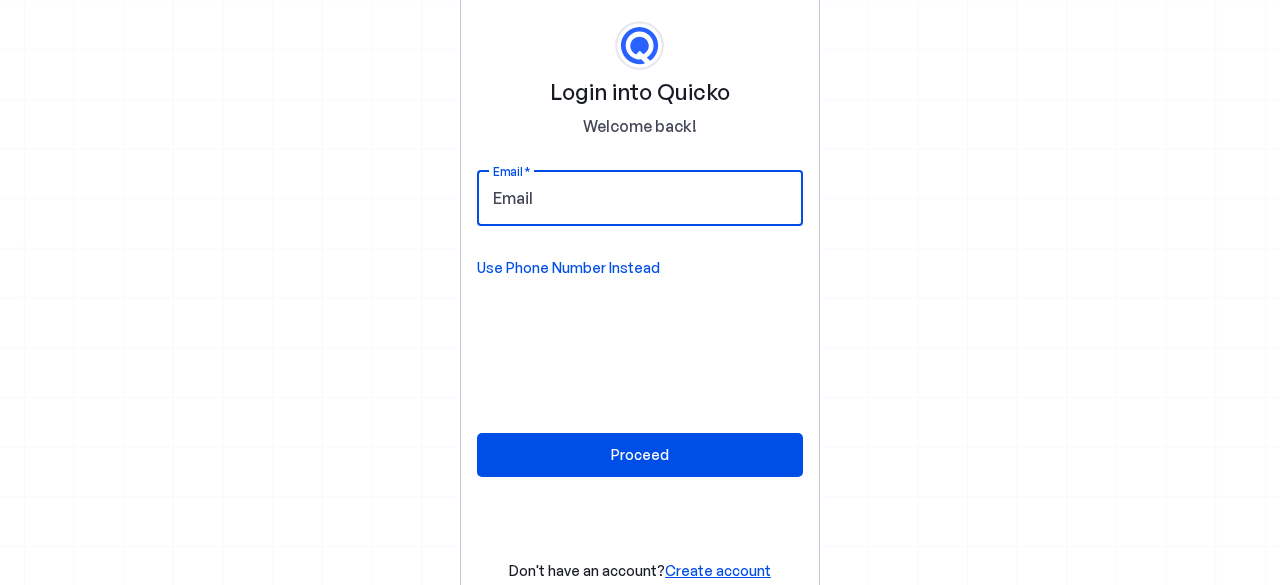 click on "Email" at bounding box center [640, 198] 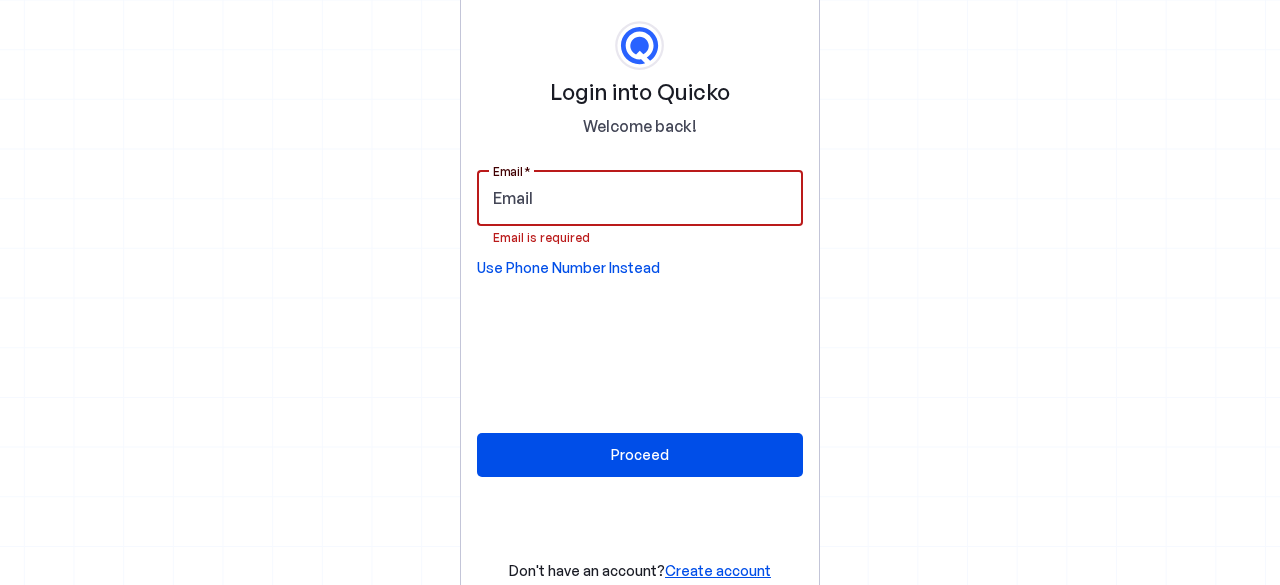 click on "Email" at bounding box center (640, 198) 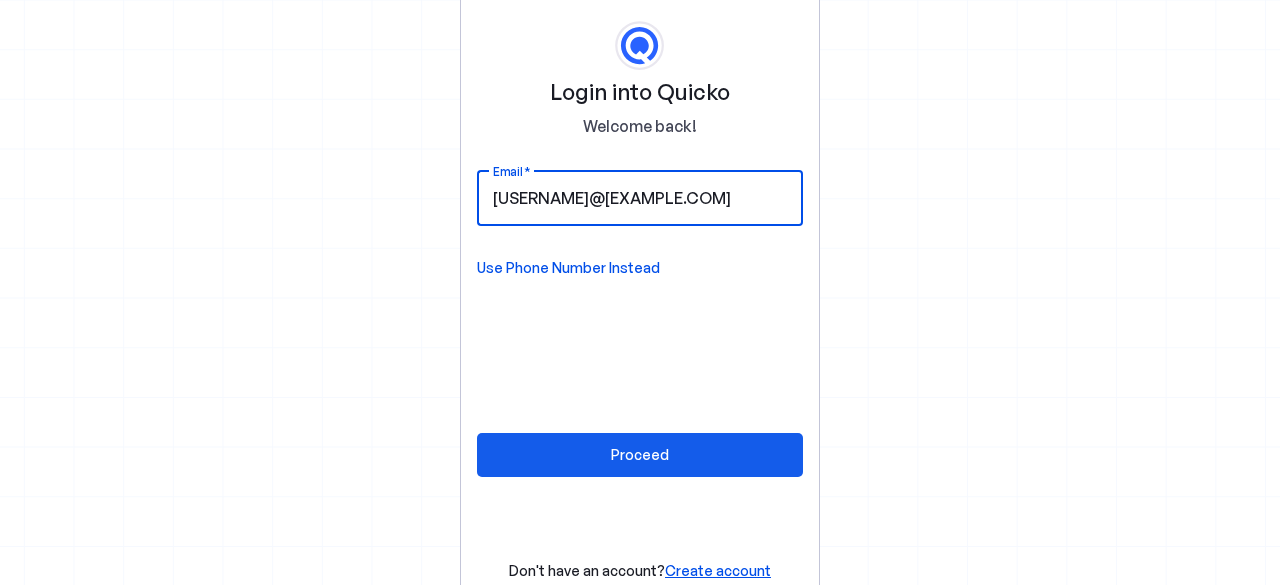 click on "Proceed" at bounding box center [640, 454] 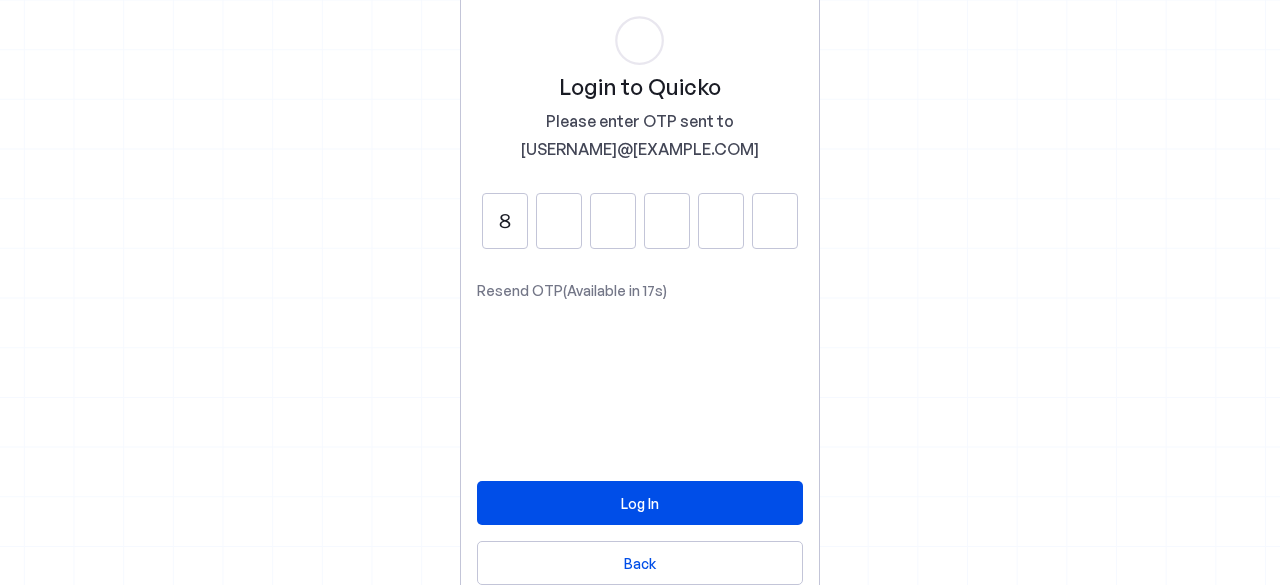 type on "8" 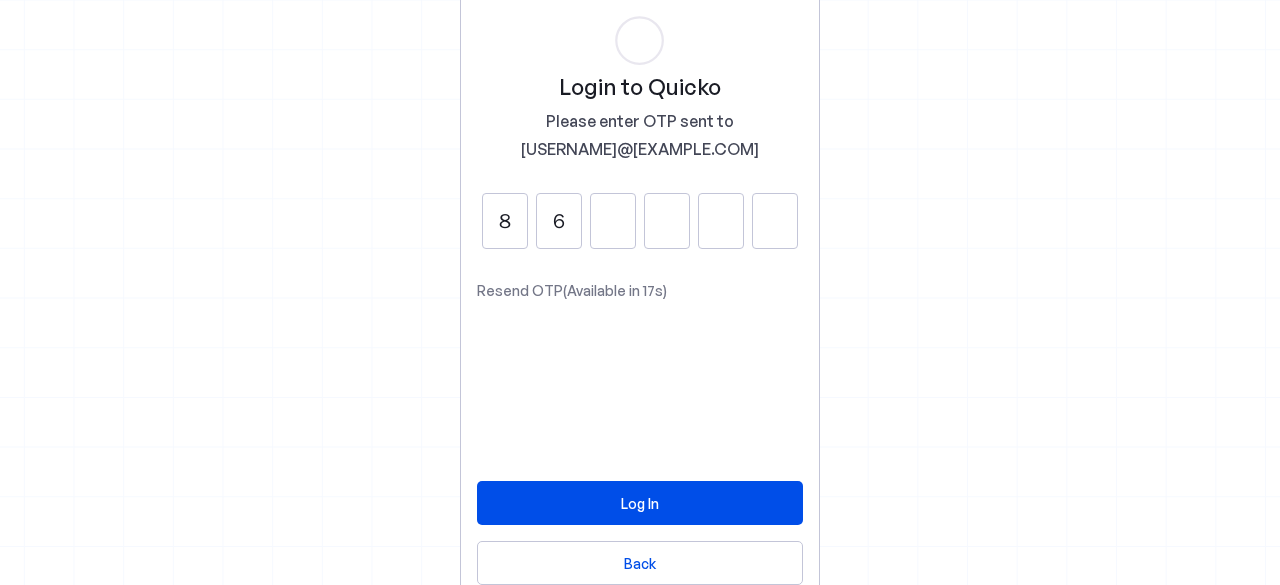 type on "6" 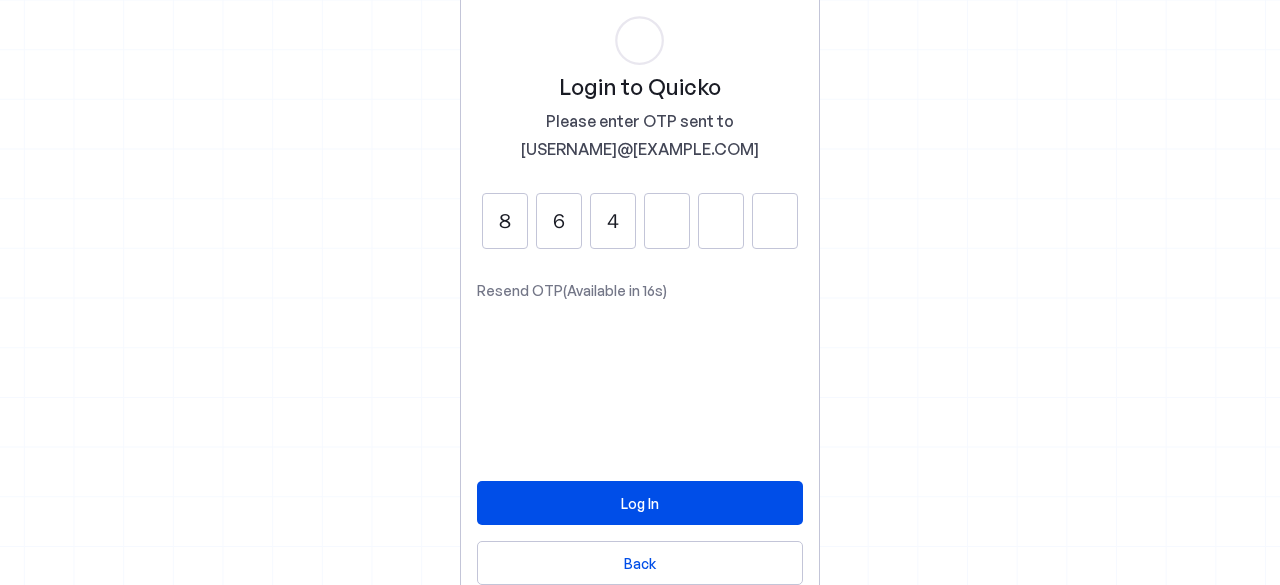 type on "4" 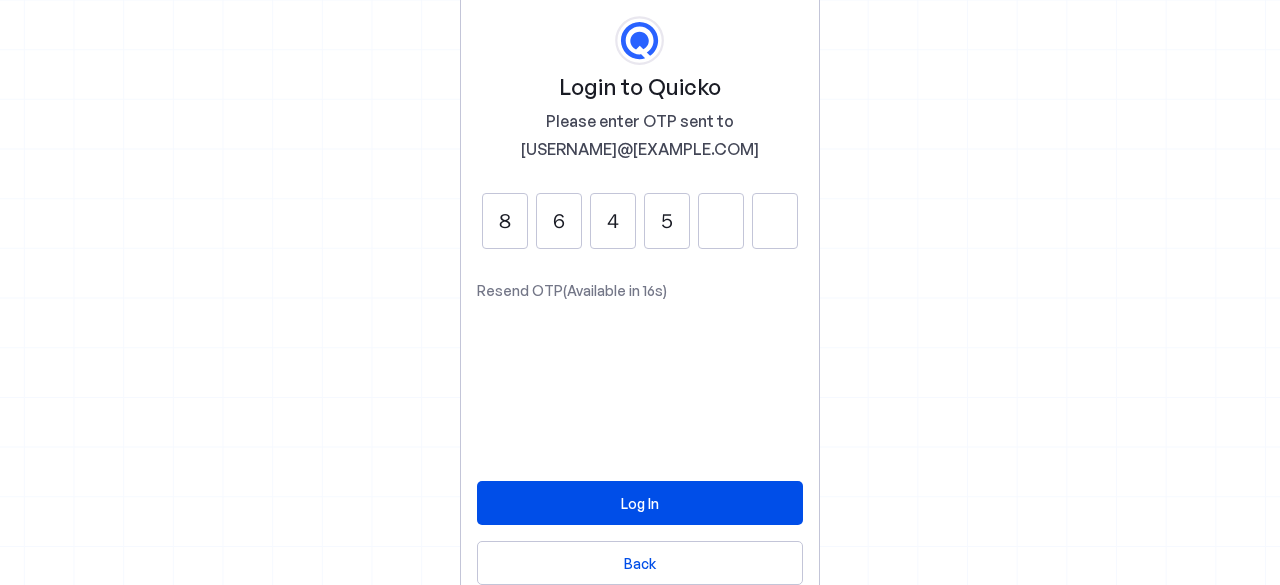 type on "5" 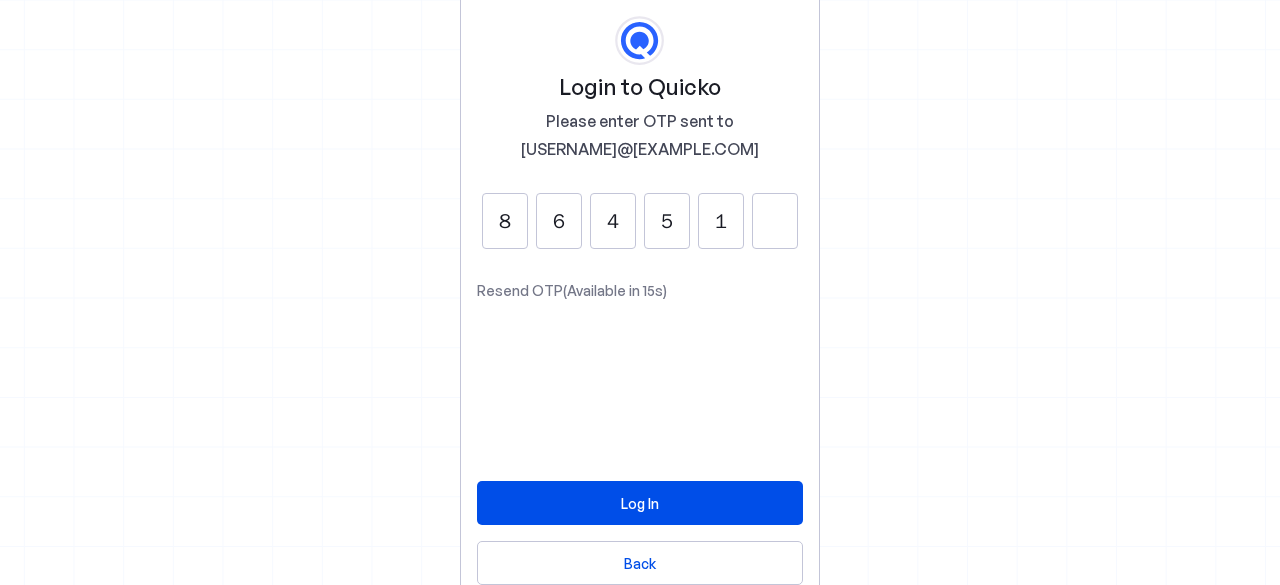 type on "1" 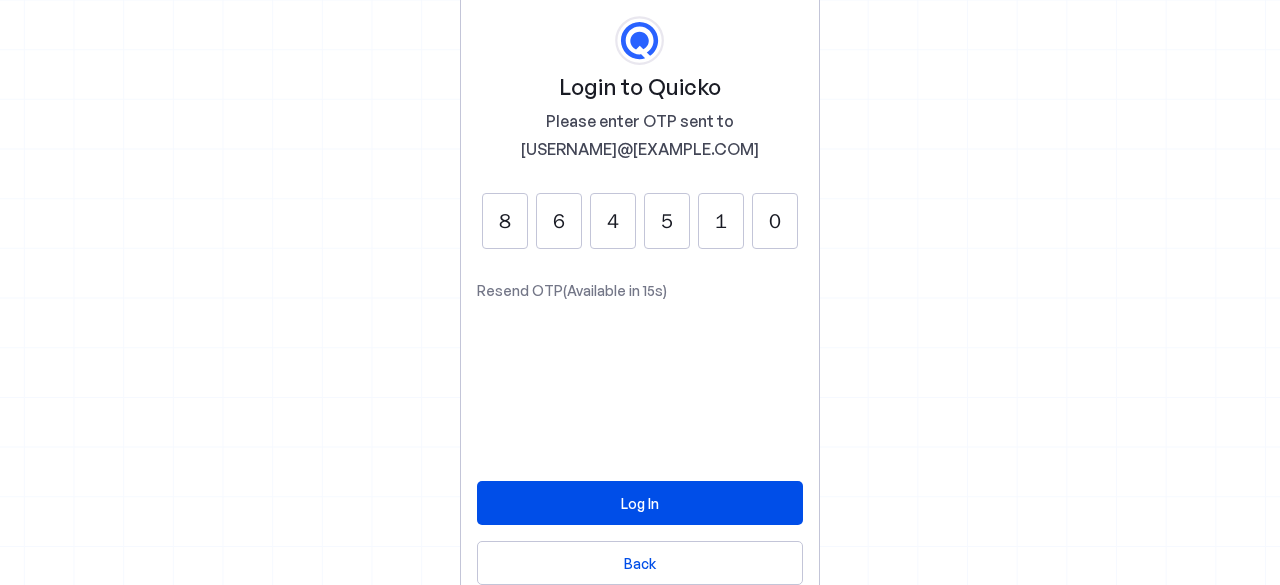 type on "0" 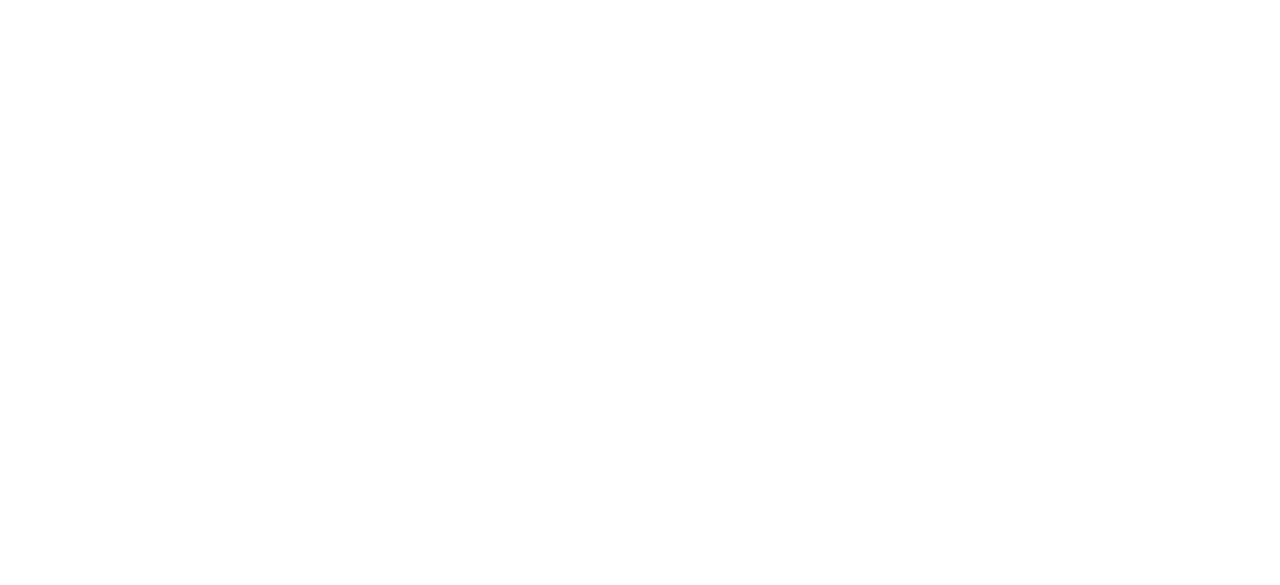 scroll, scrollTop: 0, scrollLeft: 0, axis: both 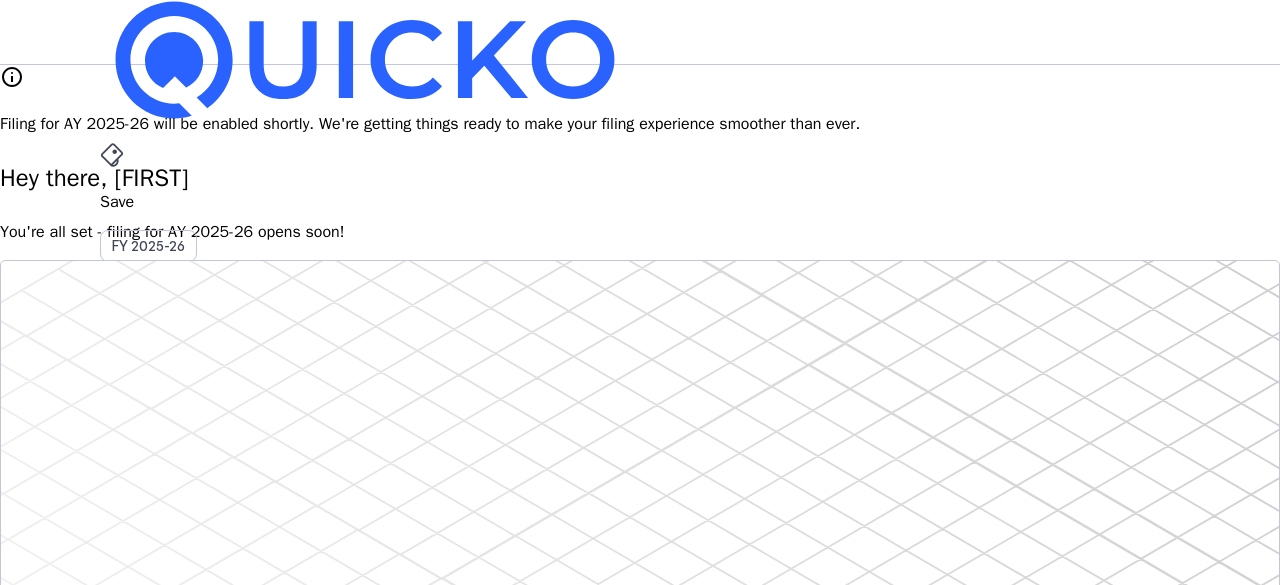 click on "RR" at bounding box center (116, 587) 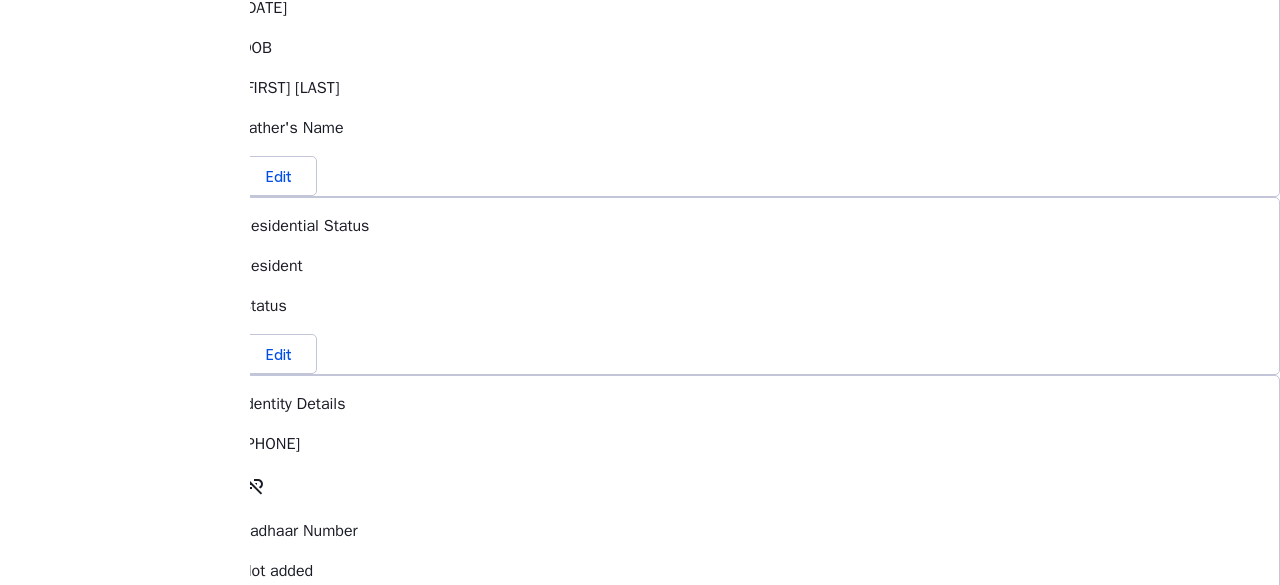 scroll, scrollTop: 672, scrollLeft: 0, axis: vertical 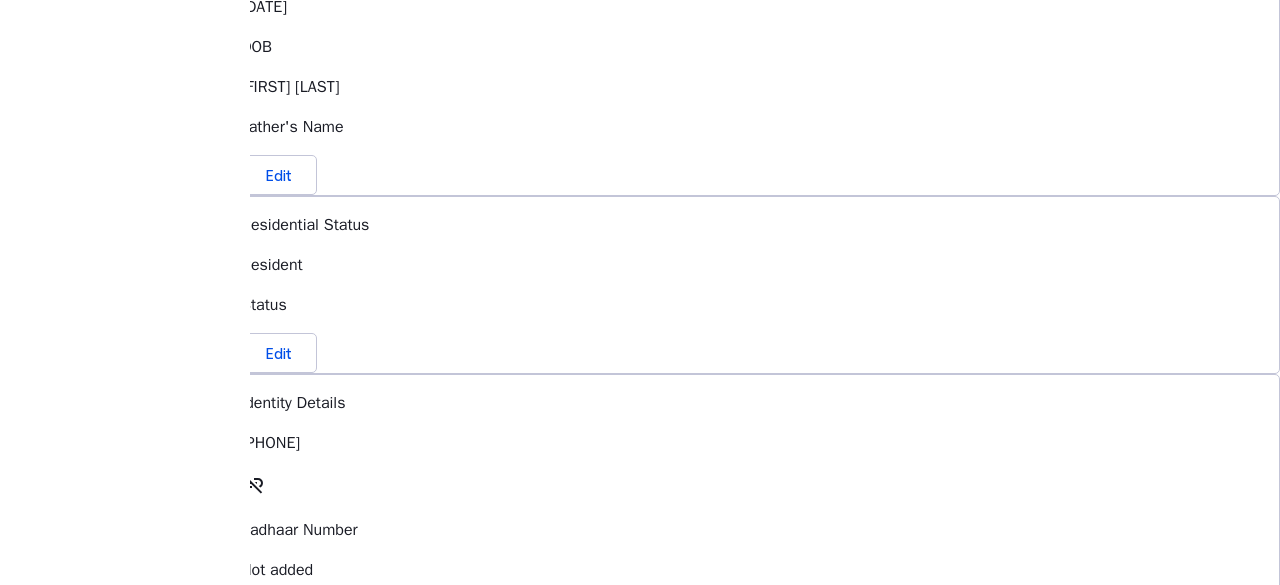 click at bounding box center [279, 658] 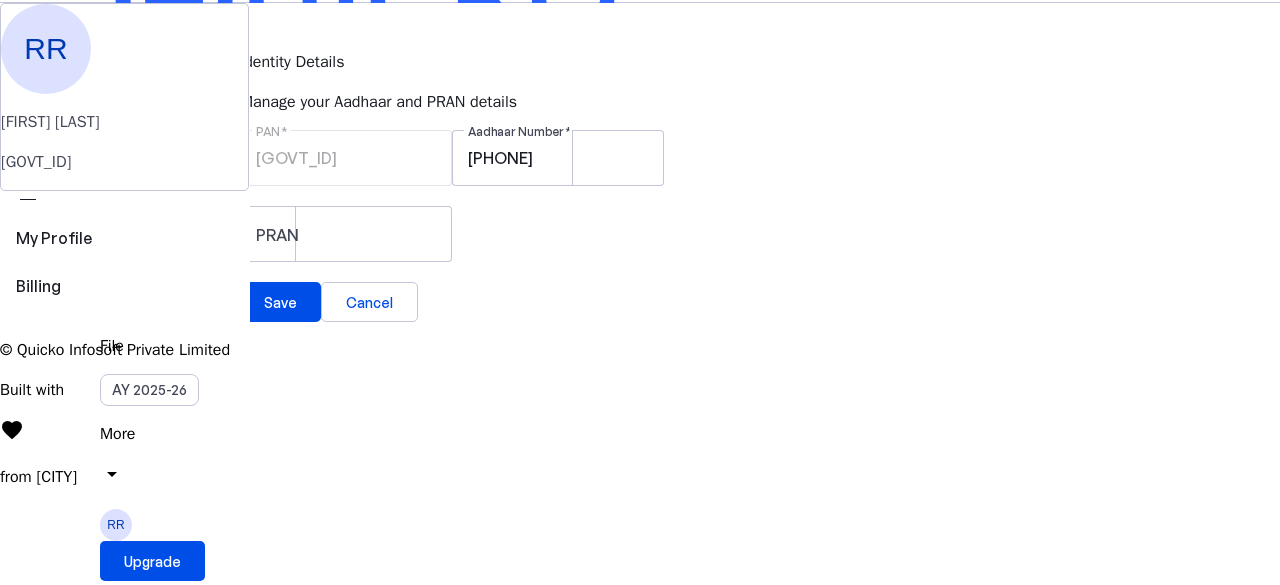 scroll, scrollTop: 0, scrollLeft: 0, axis: both 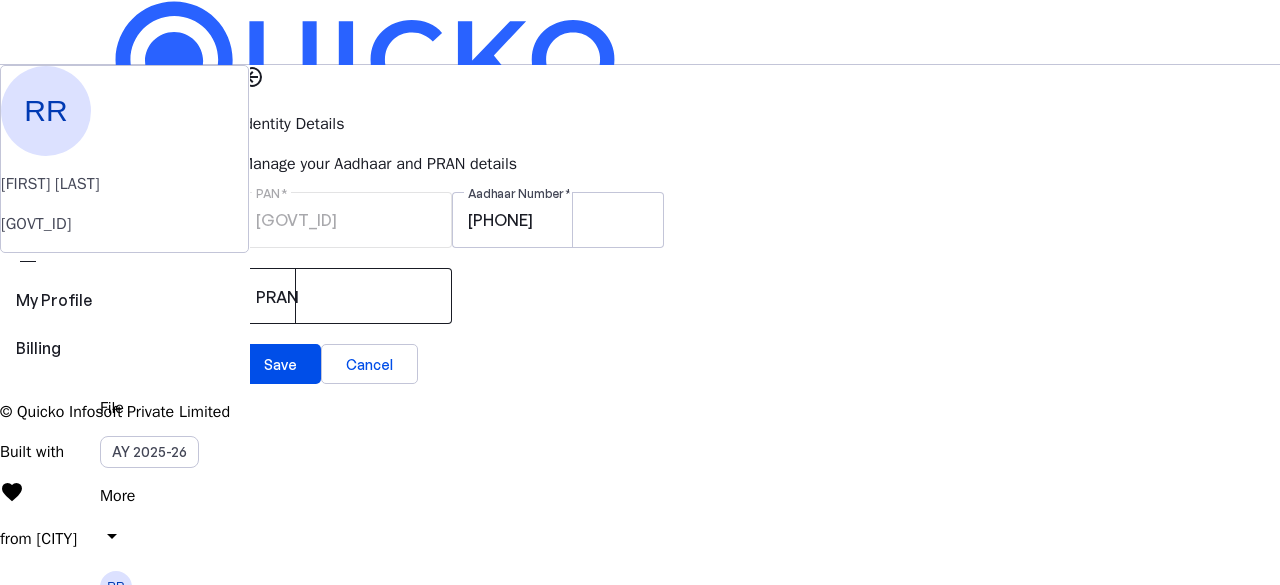 click at bounding box center [346, 296] 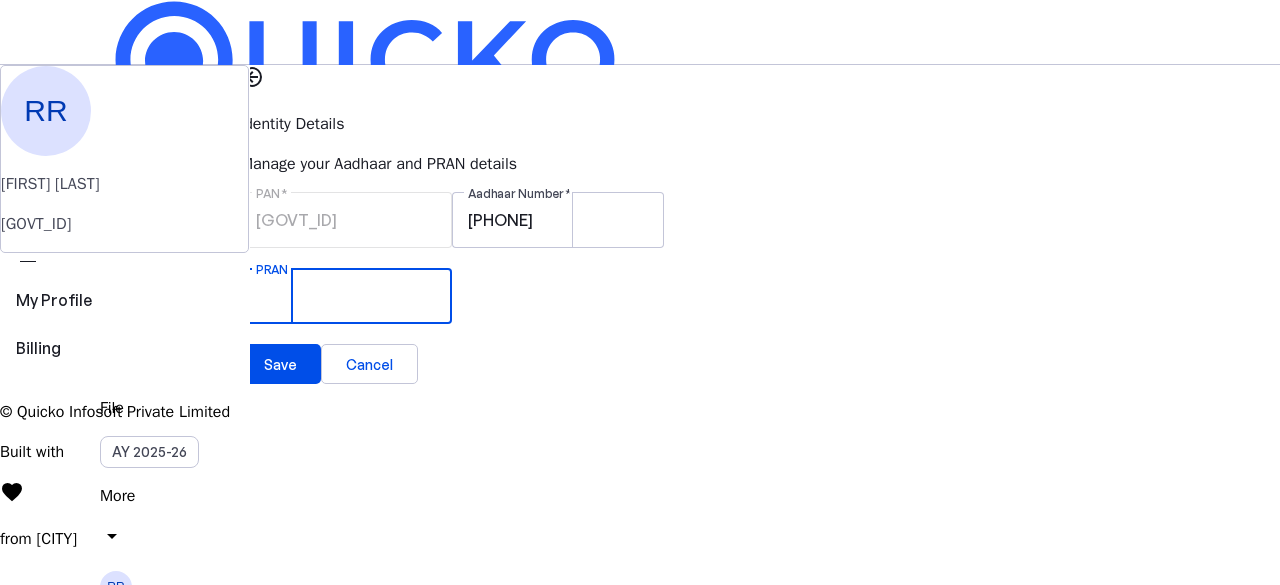 click at bounding box center (346, 296) 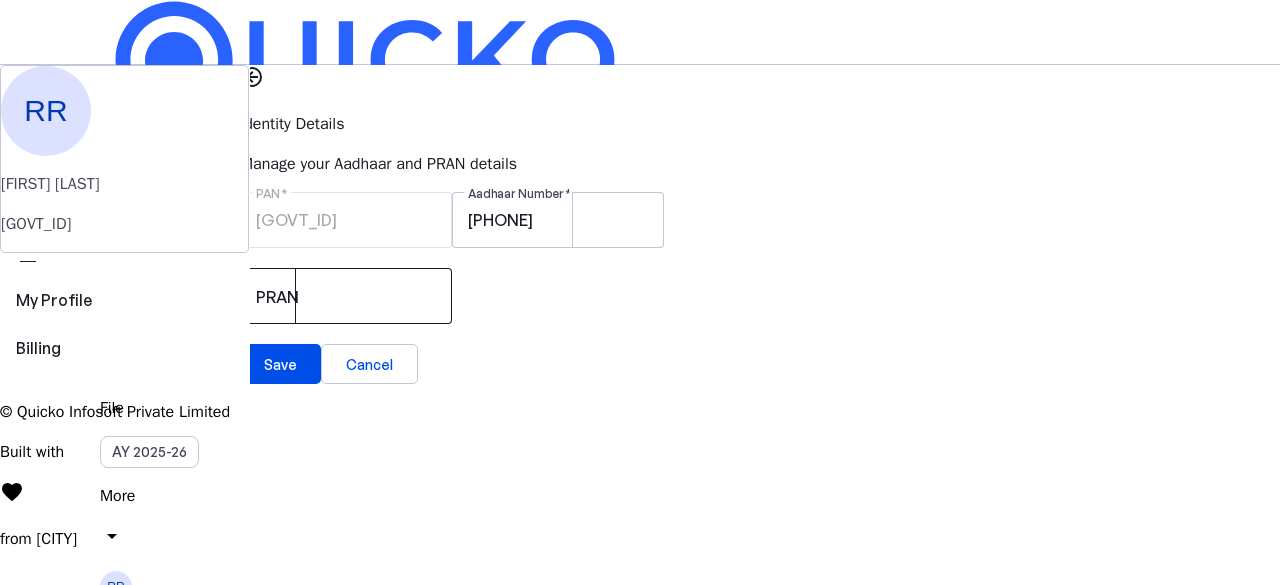 click at bounding box center [346, 296] 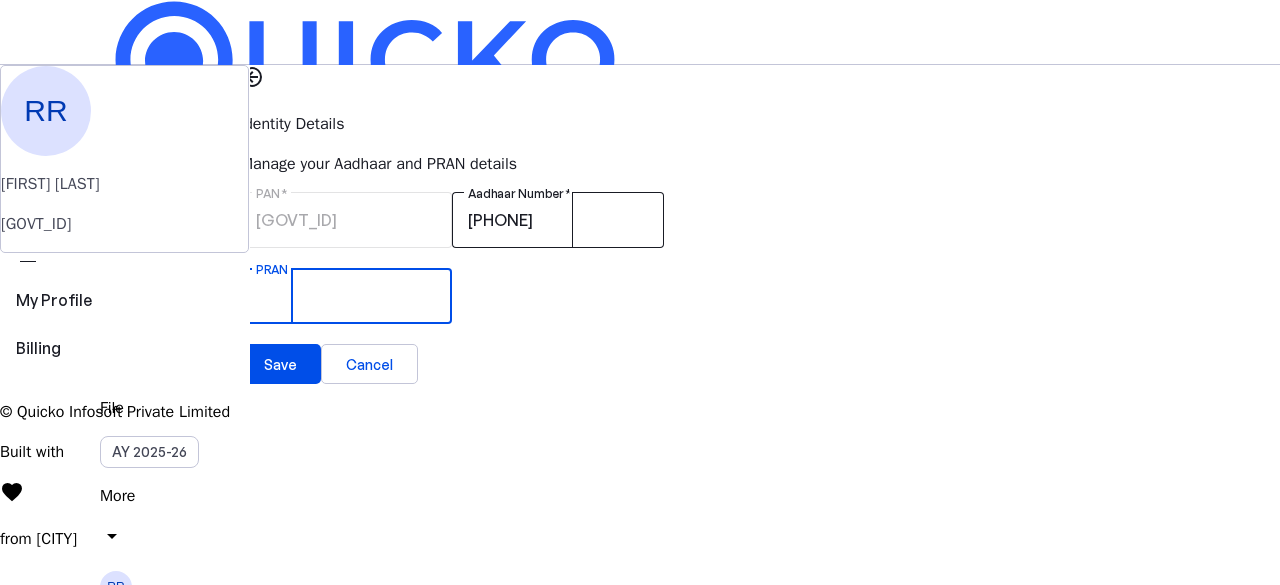 click on "[PHONE]" at bounding box center [558, 220] 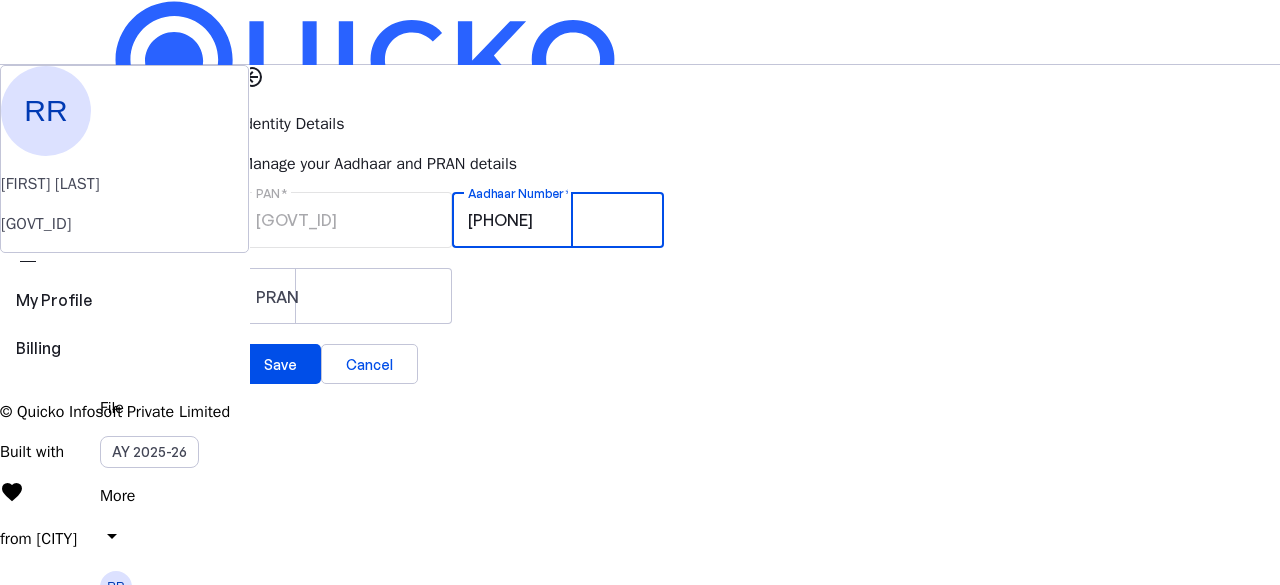 click on "[PHONE]" at bounding box center (558, 220) 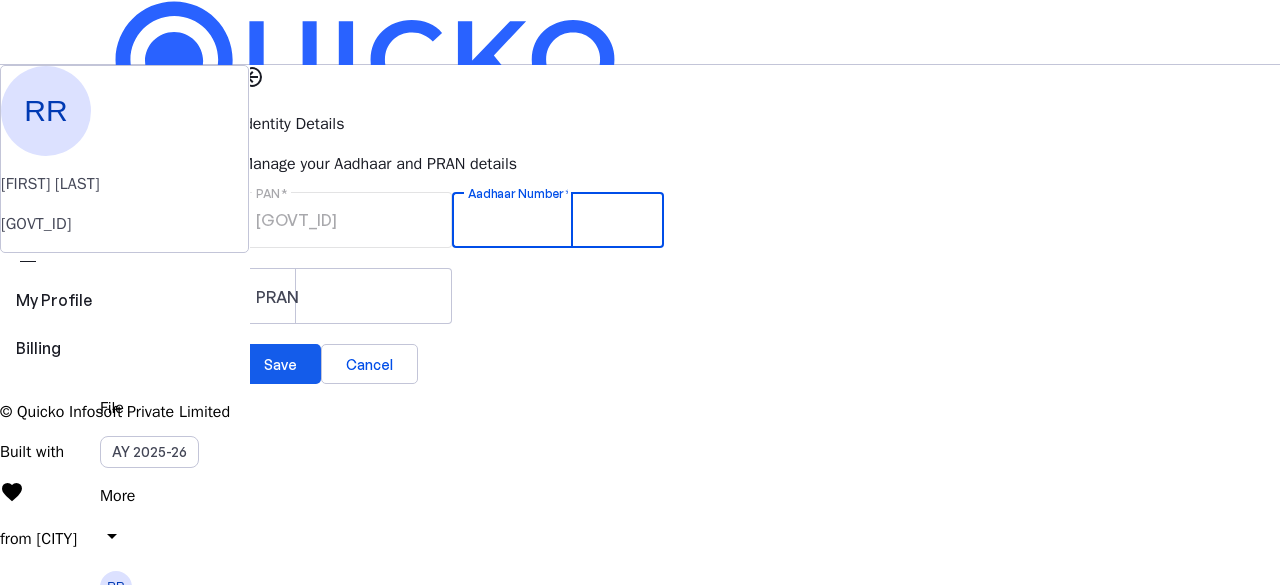 type 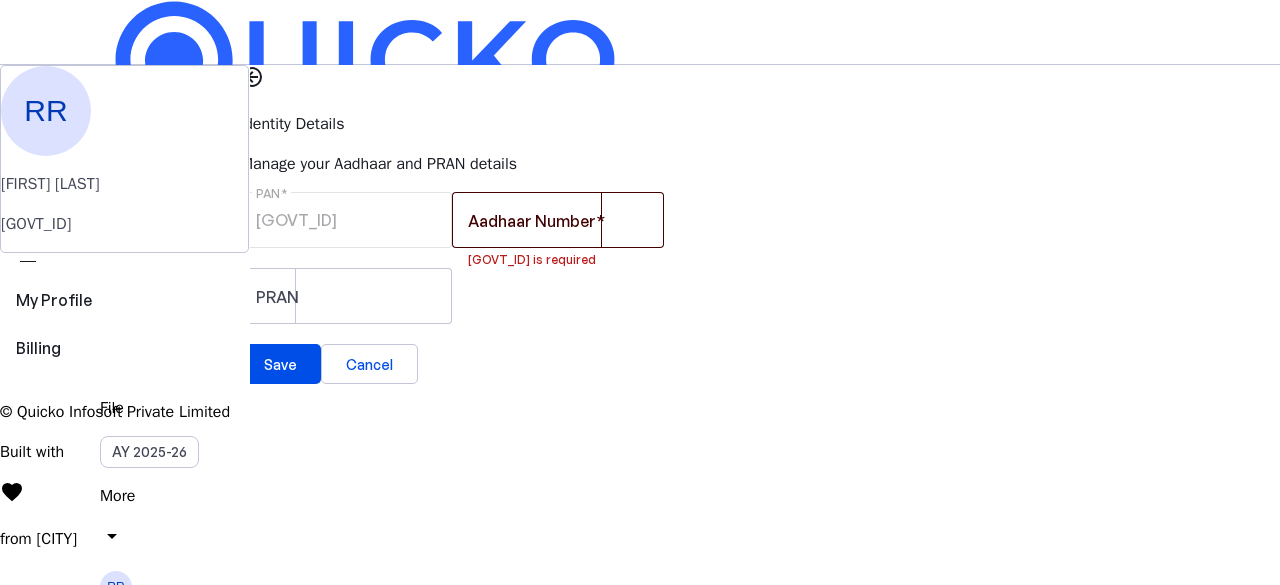 click on "Aadhaar Number" at bounding box center (536, 221) 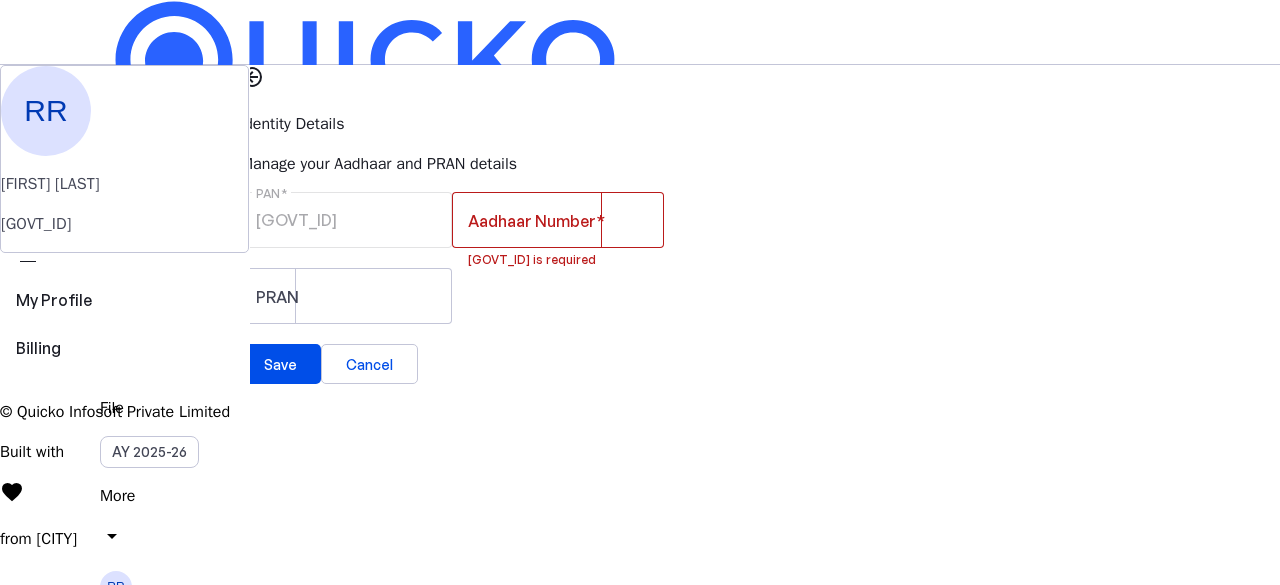 click at bounding box center (252, 77) 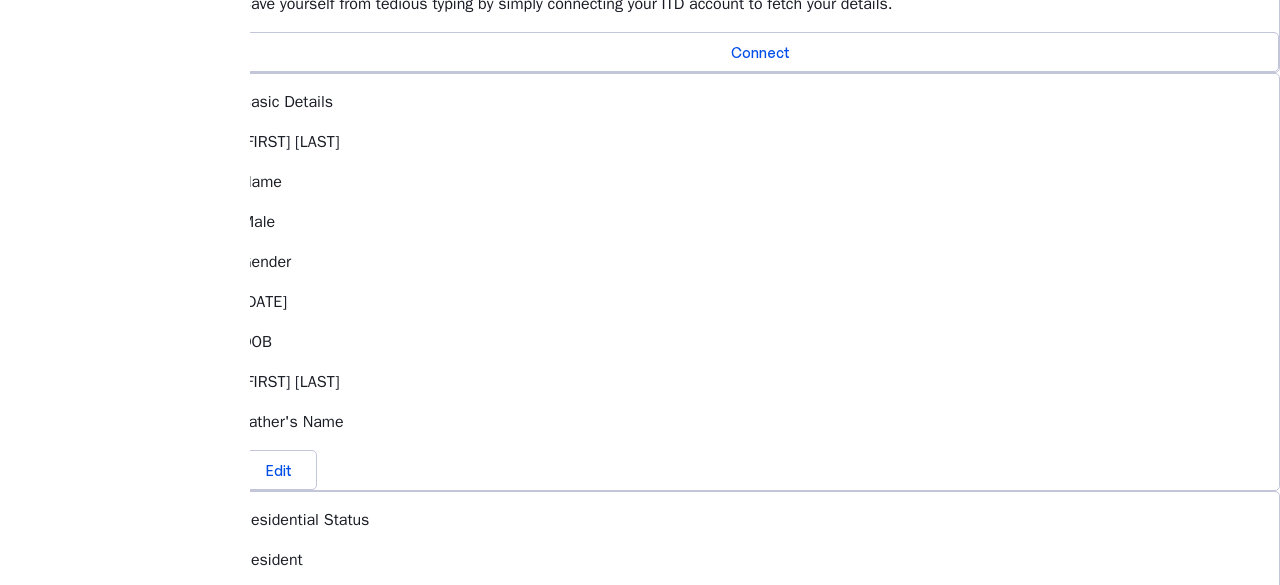 scroll, scrollTop: 138, scrollLeft: 0, axis: vertical 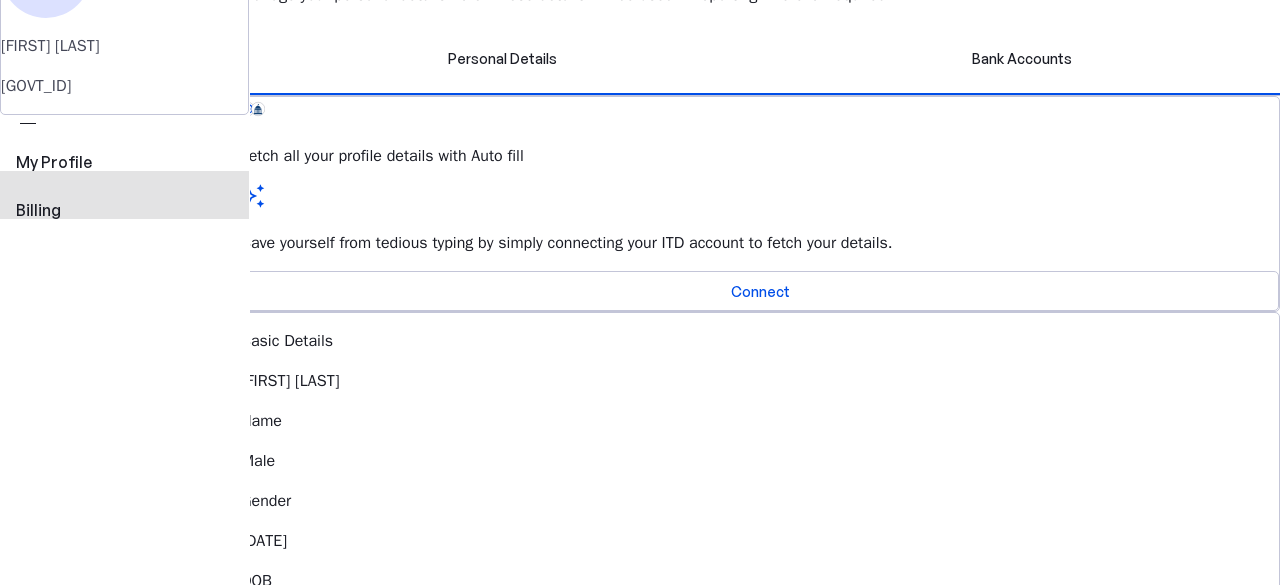 click on "view_carousel Billing" at bounding box center (124, 187) 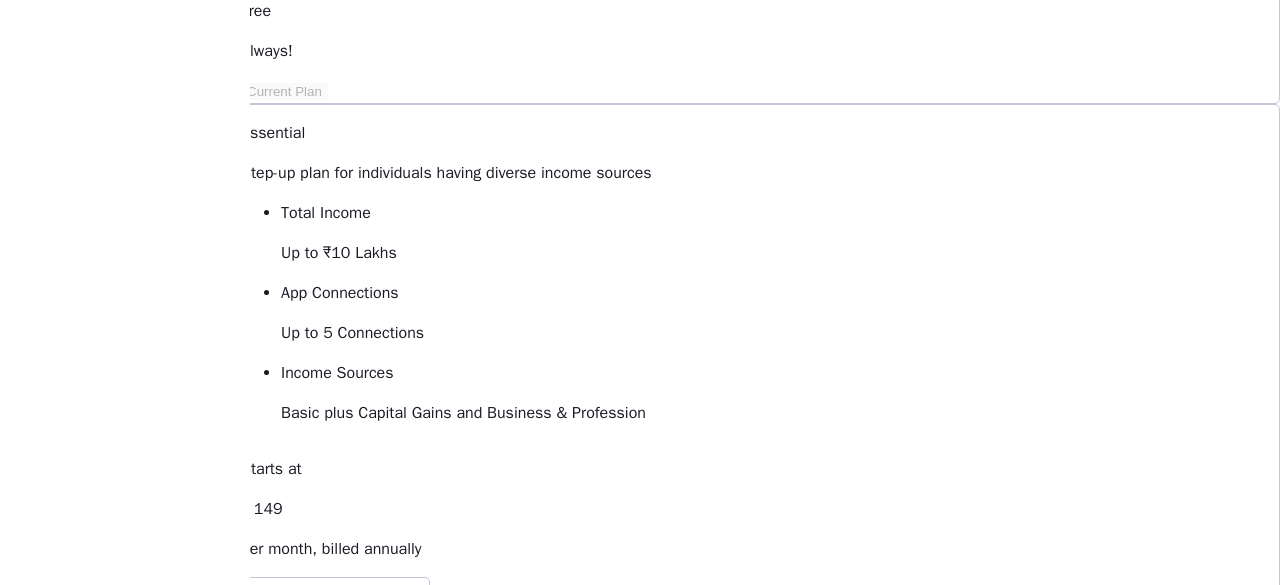 scroll, scrollTop: 516, scrollLeft: 0, axis: vertical 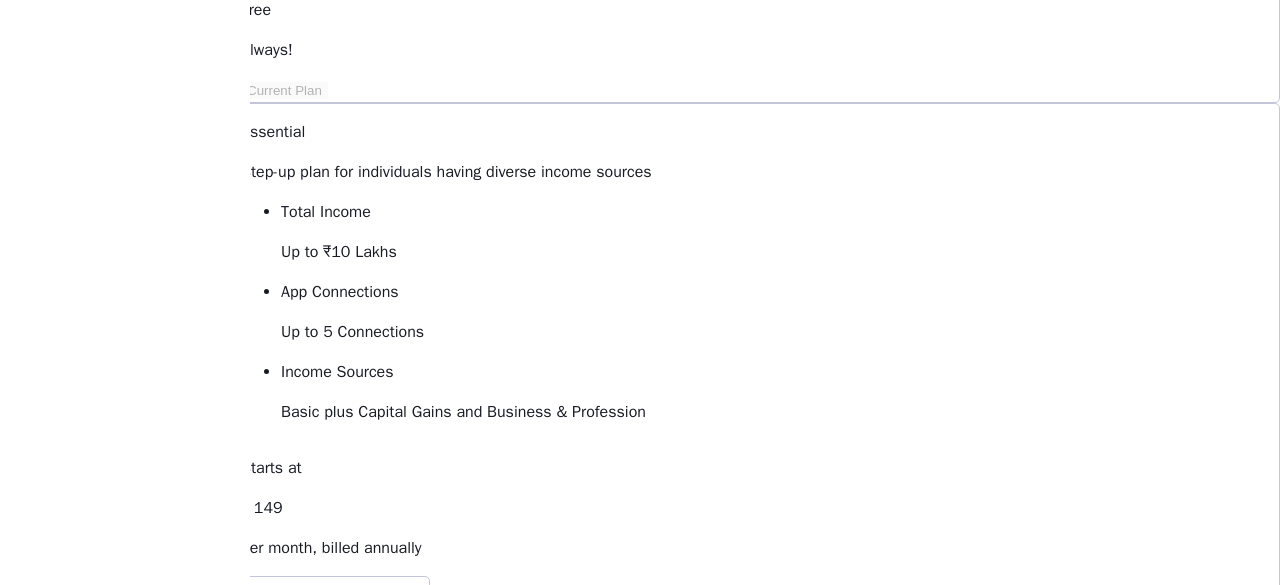 click on "View Comparison" at bounding box center [298, 1191] 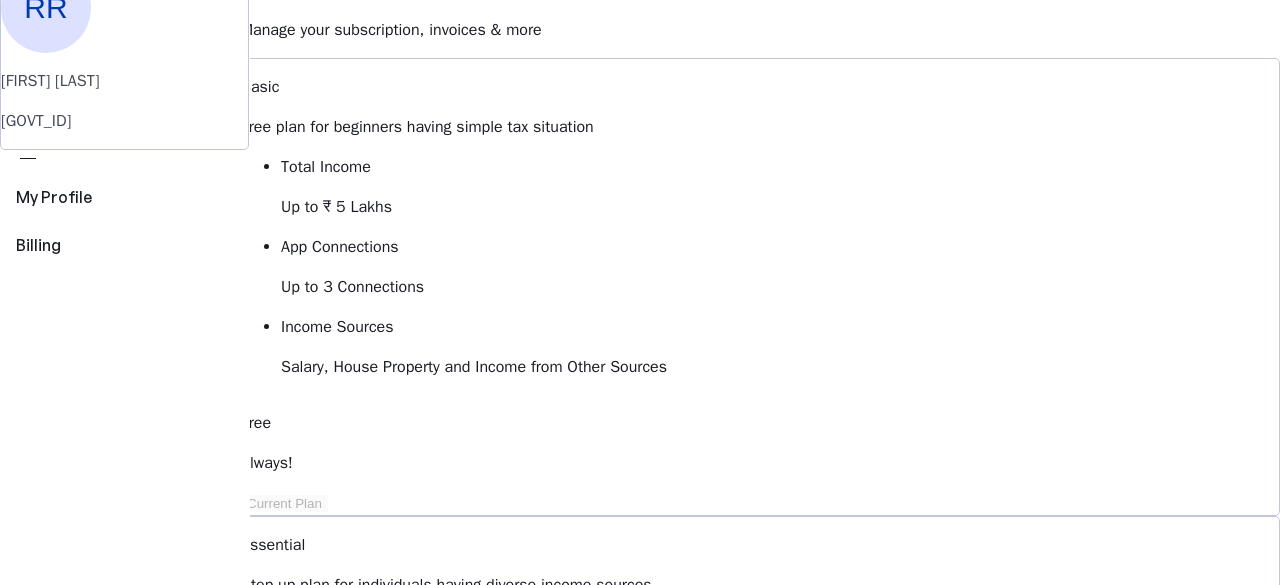 scroll, scrollTop: 0, scrollLeft: 0, axis: both 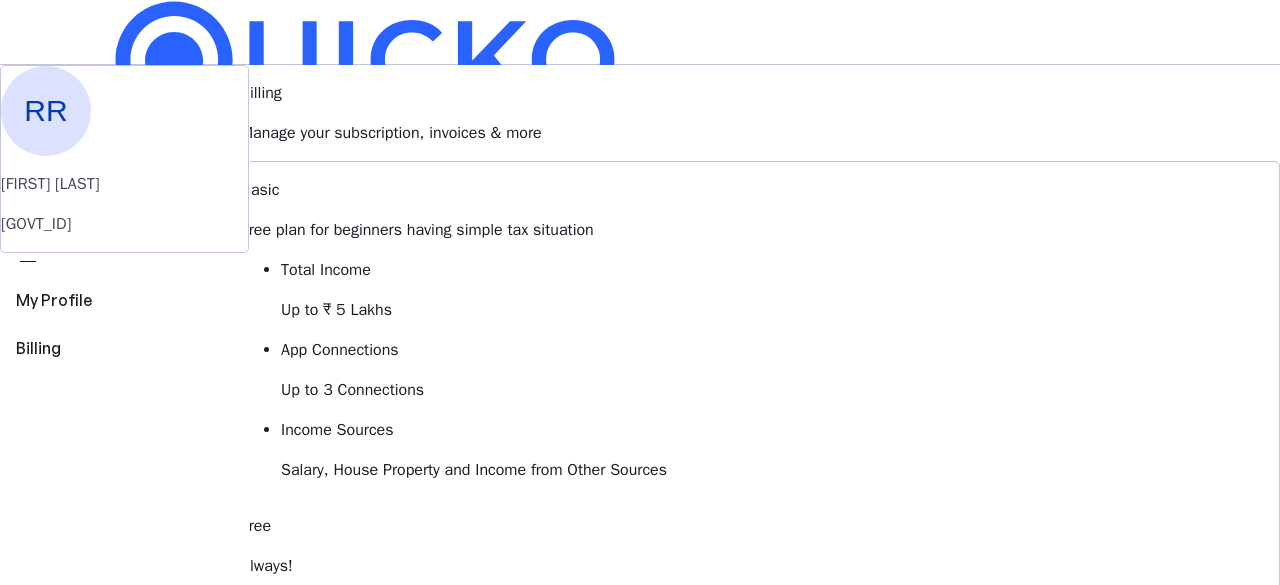click on "Save" at bounding box center [640, 202] 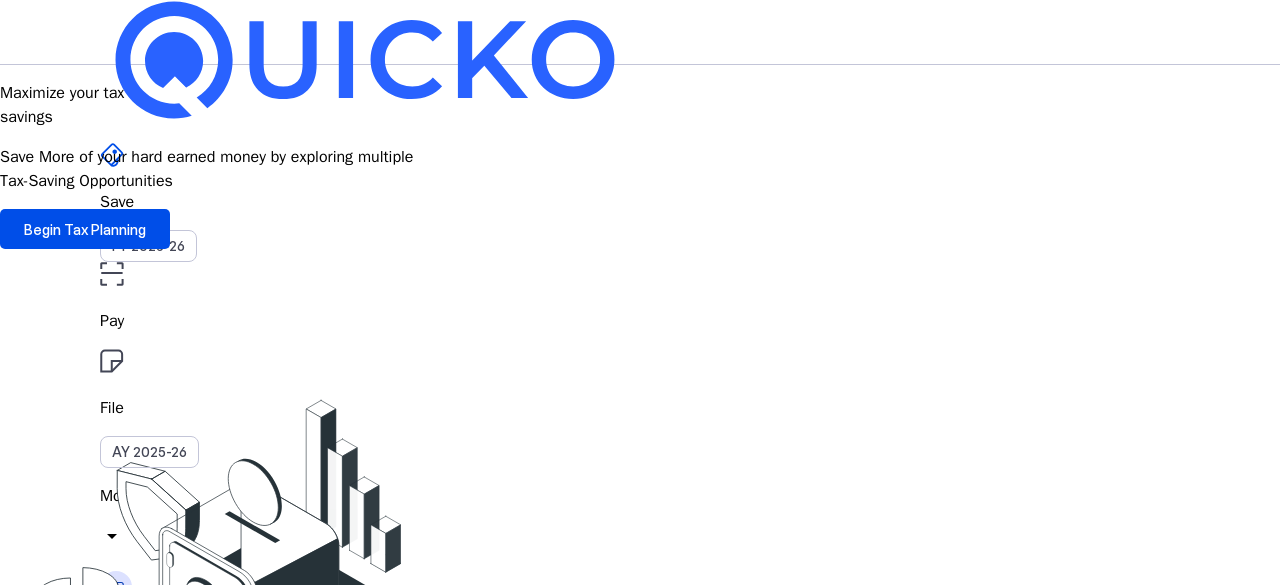 click on "File AY 2025-26" at bounding box center (640, 202) 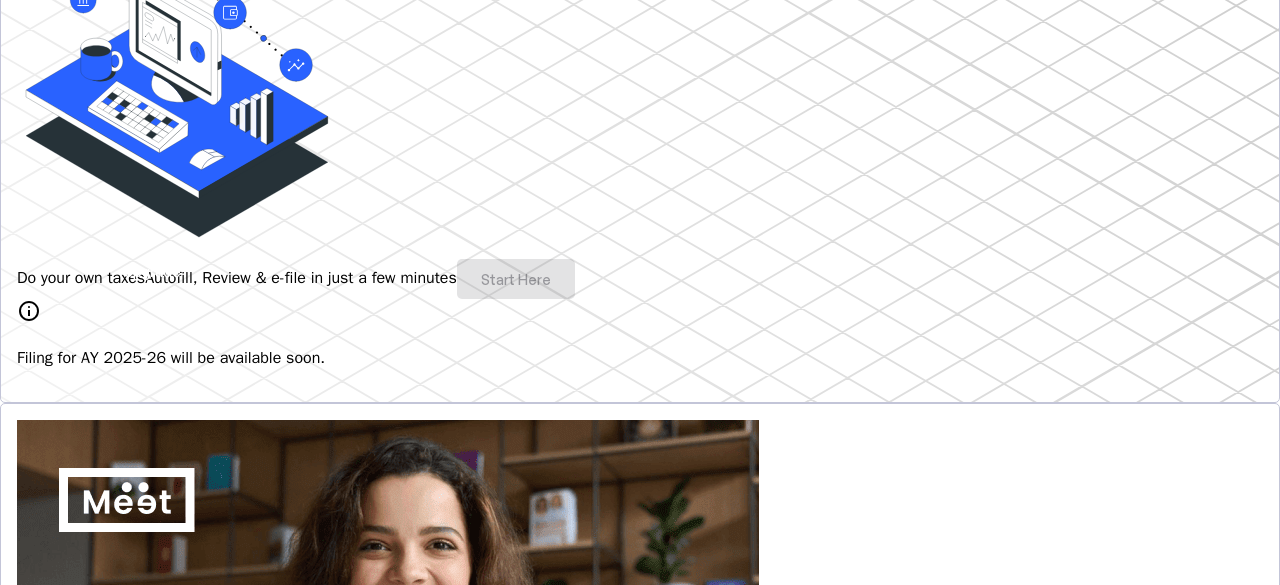 scroll, scrollTop: 354, scrollLeft: 0, axis: vertical 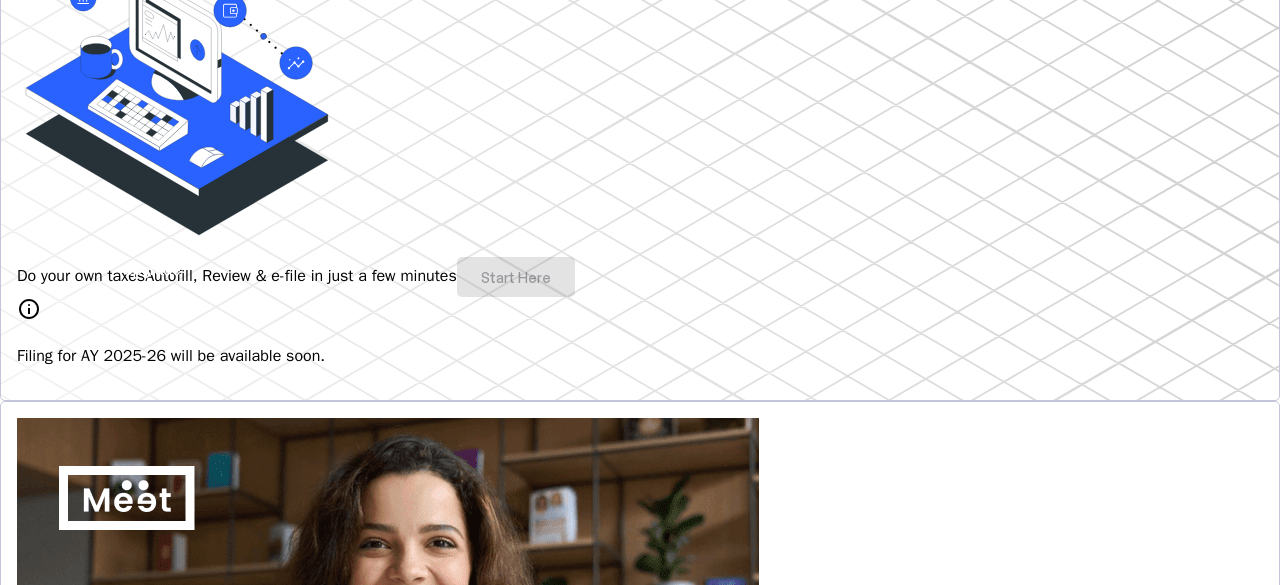 click on "Do your own taxes   Autofill, Review & e-file in just a few minutes   Start Here" at bounding box center [640, 277] 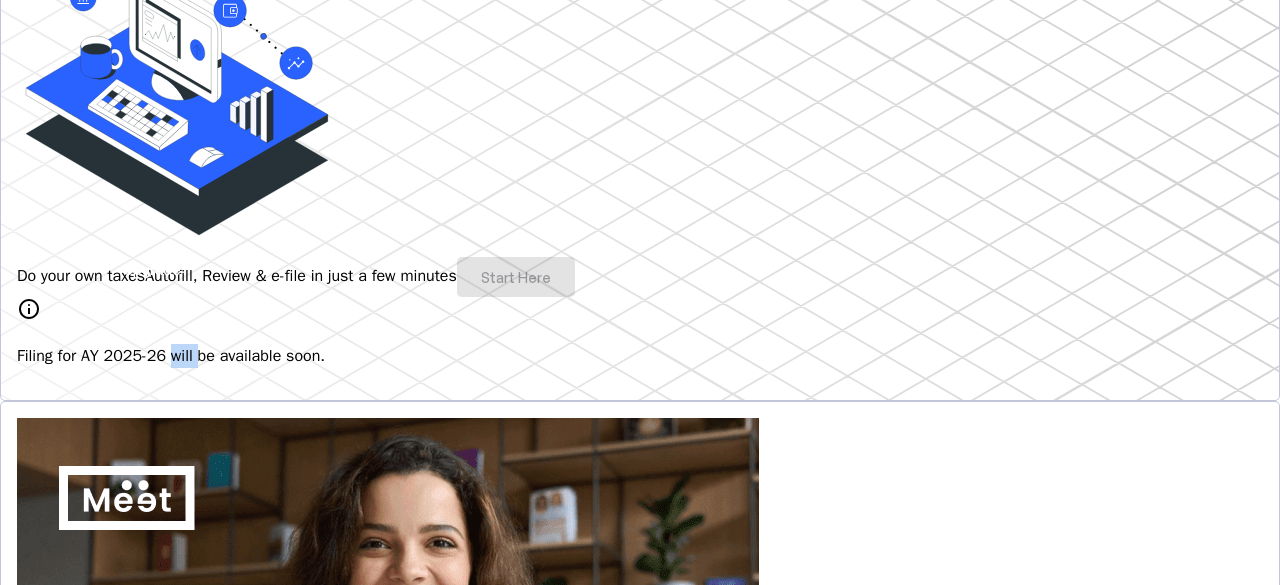 click on "Filing for AY 2025-26 will be available soon." at bounding box center [640, 356] 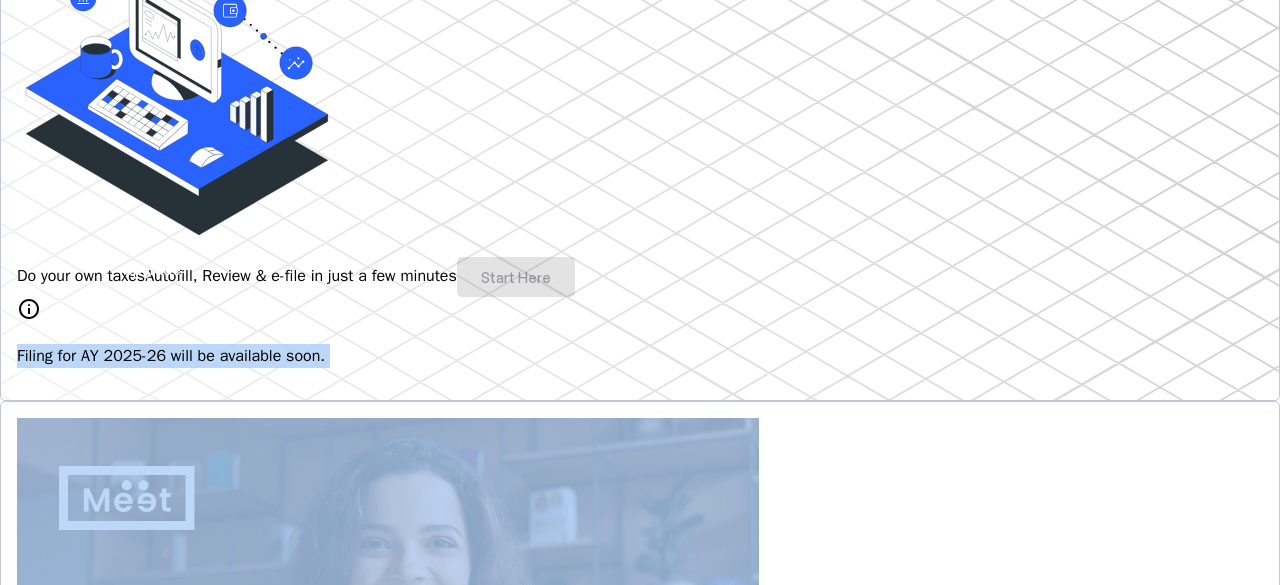 click on "Filing for AY 2025-26 will be available soon." at bounding box center (640, 356) 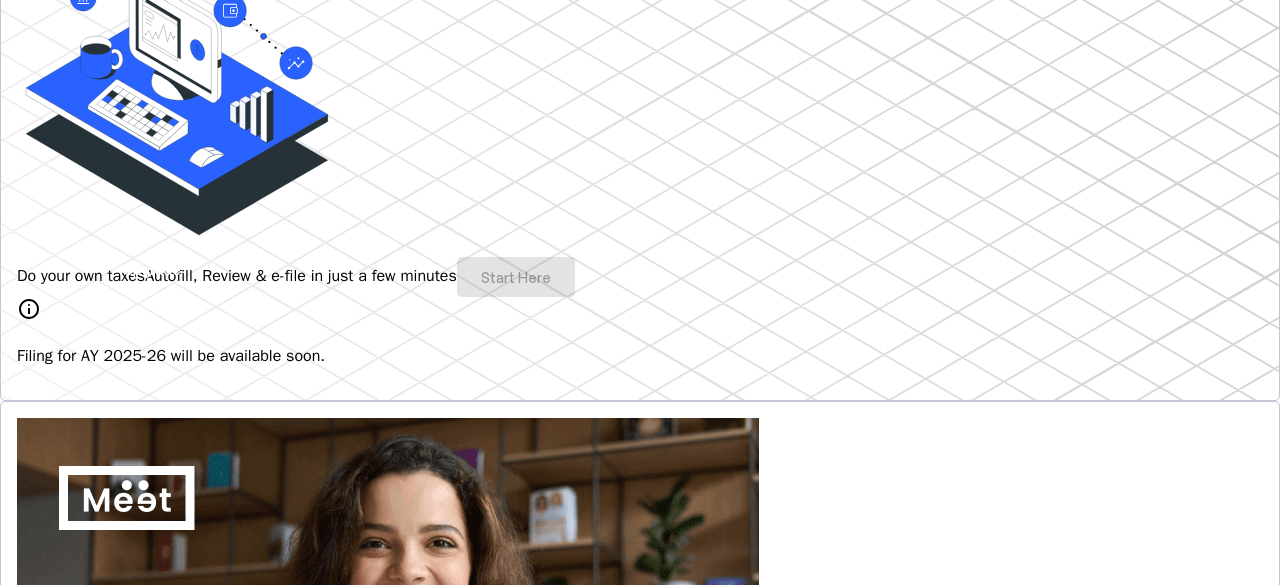 click on "Hey there, [FIRST]   You're all set - filing for AY 2025-26 opens soon!   Do your own taxes   Autofill, Review & e-file in just a few minutes   Start Here  info Filing for AY 2025-26 will be available soon.   4.8/5 | 1400 reviews   We do your taxes   Expert will prepare, review & e-file your tax return, making sure nothing gets missed.   Explore   Benefits of filing on Quicko  Fetch everything using Autofill Automatically retrieve your income, deductions, tax credits & losses directly from ITD. No need of any forms! Connect to multiple apps In just a few clicks, seamlessly fetch all your trades directly from your broker and ensure accurate reporting. Get Personalized Insights Gain full visibility into the computation. Easily view and understand how your taxes are calculated.  Explore  Upgrade to Elite Elevate your experience and maximize the full potential of Quicko. Upgrade now & unlock advanced features. Learn More File Revised Return Revise Return View E-Filed Returns Explore File ITR-U thumb_up_alt FAQs" at bounding box center [640, 1312] 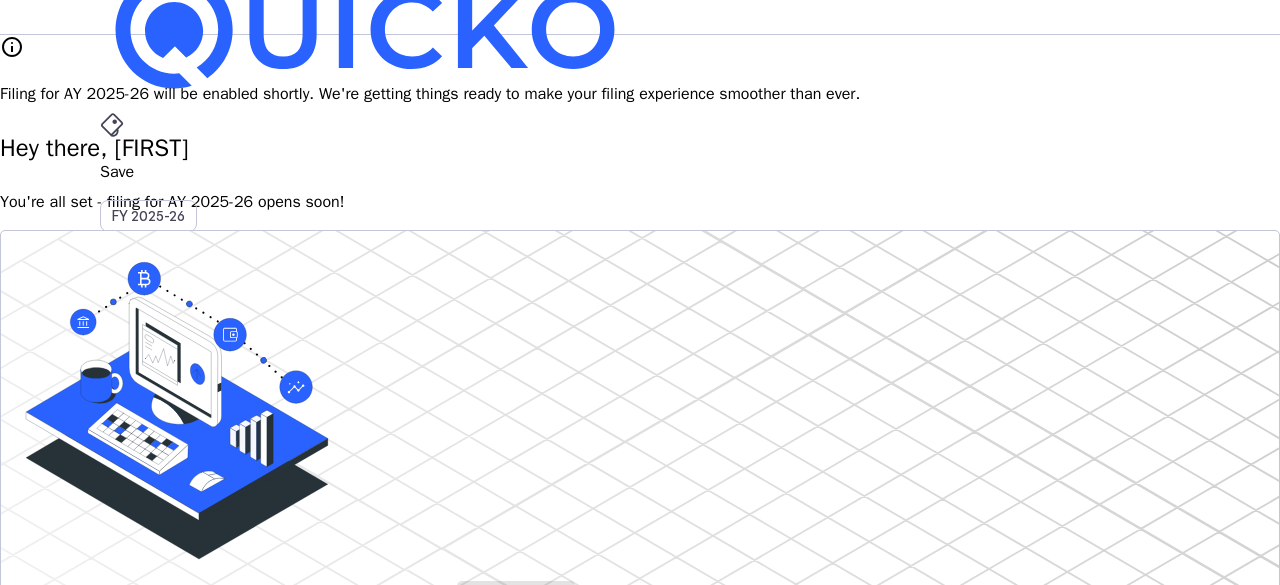 scroll, scrollTop: 0, scrollLeft: 0, axis: both 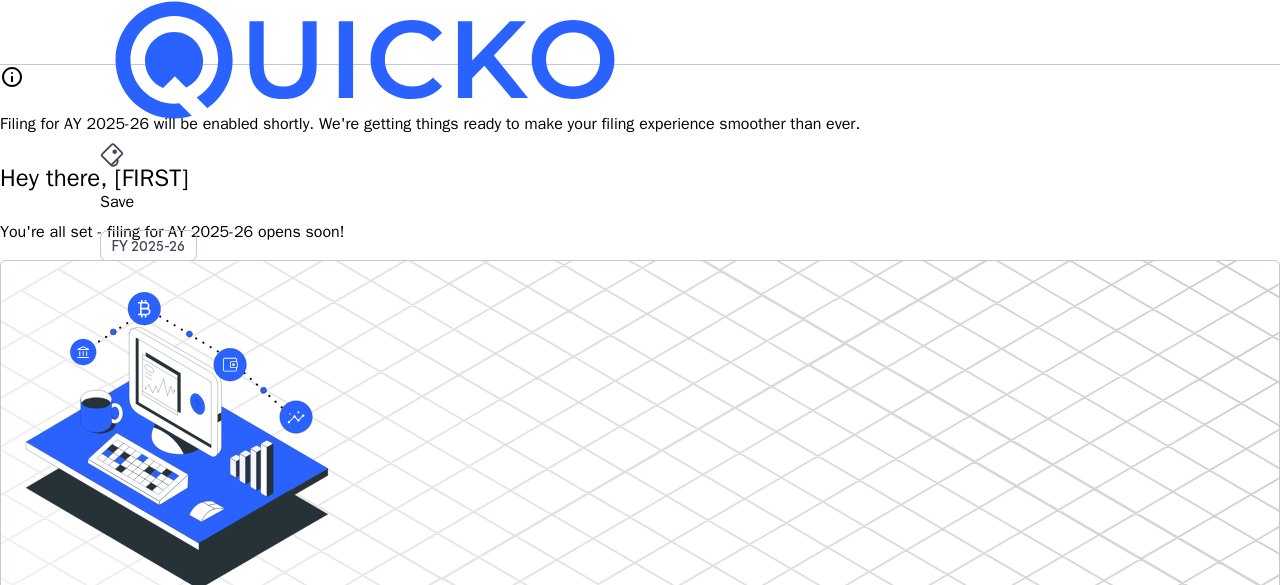 click on "Filing for AY 2025-26 will be enabled shortly. We're getting things ready to make your filing experience smoother than ever." at bounding box center (640, 124) 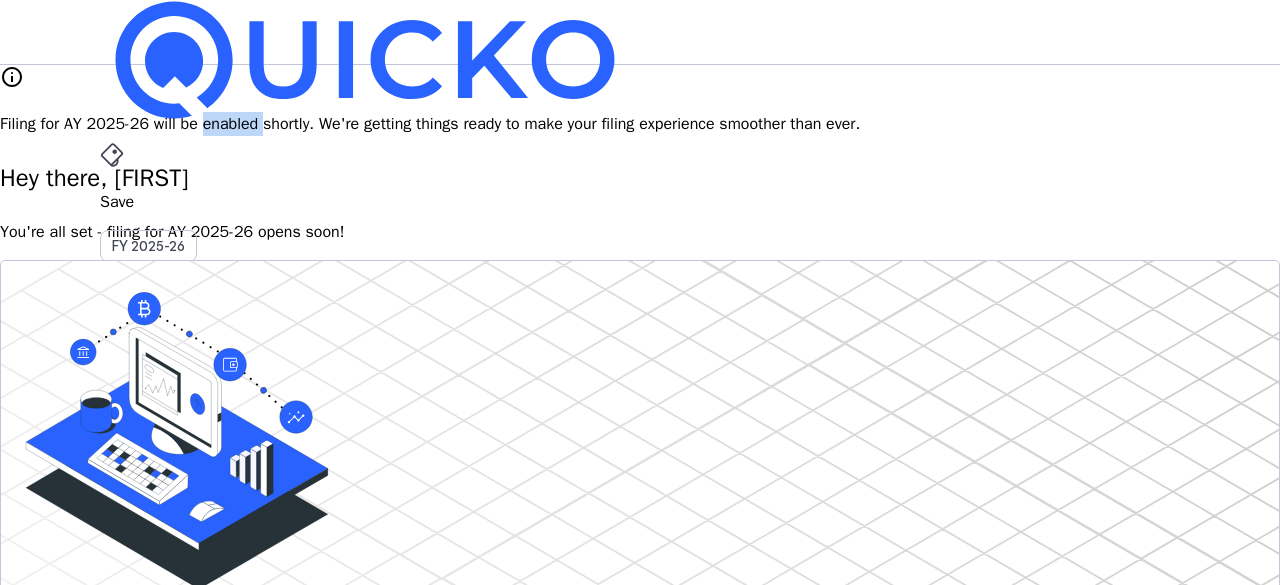 click on "Filing for AY 2025-26 will be enabled shortly. We're getting things ready to make your filing experience smoother than ever." at bounding box center [640, 124] 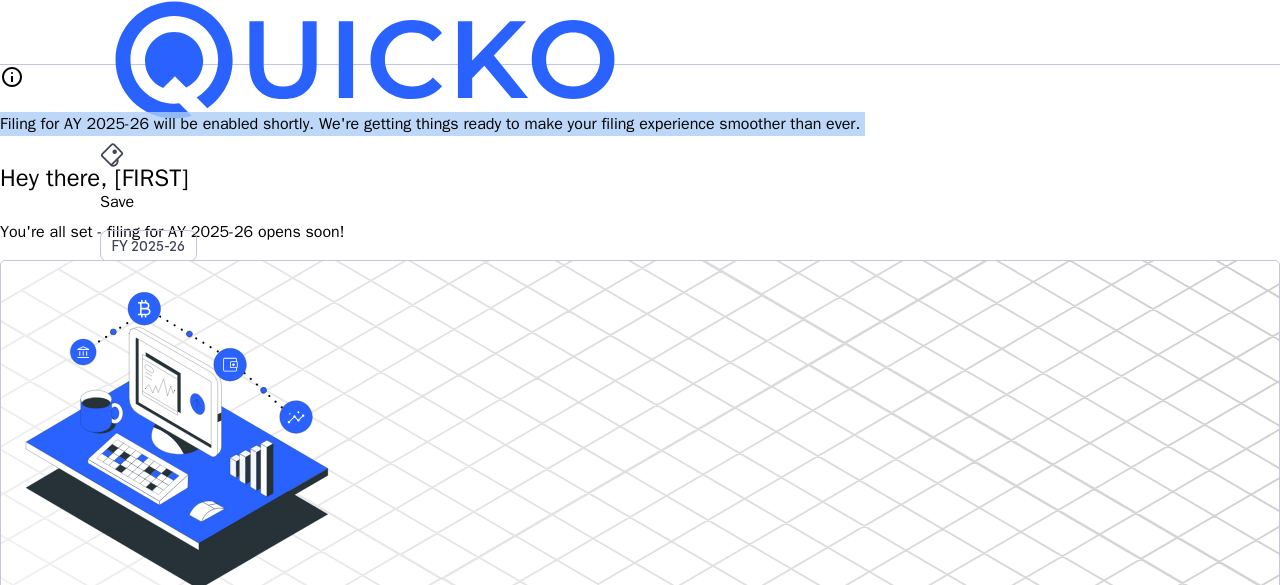 click on "Filing for AY 2025-26 will be enabled shortly. We're getting things ready to make your filing experience smoother than ever." at bounding box center (640, 124) 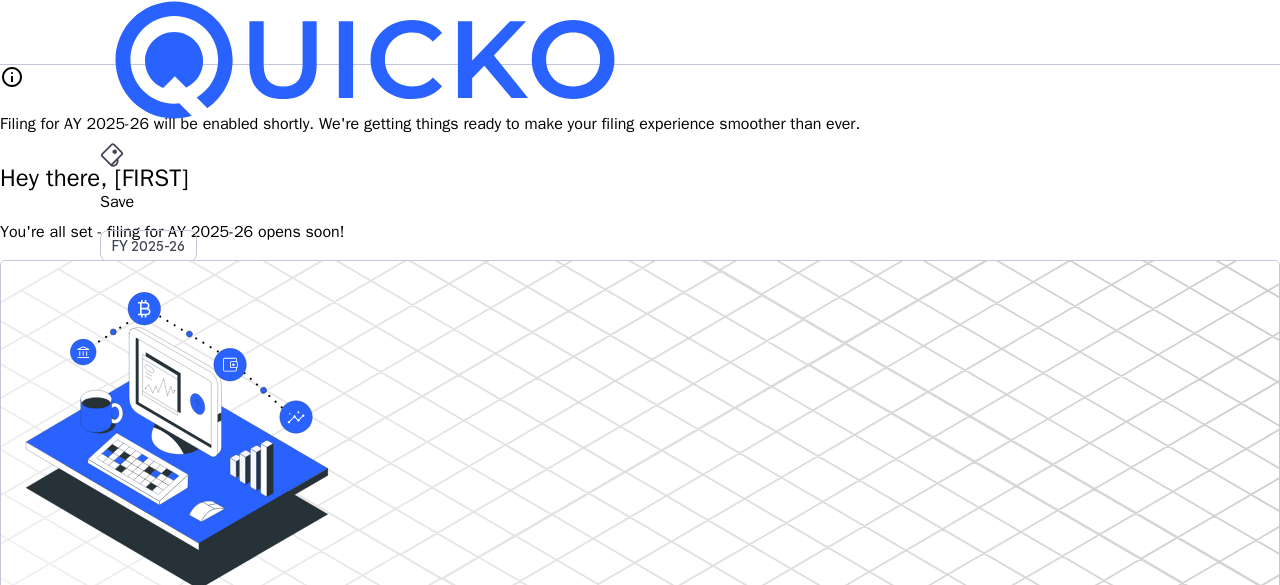 click on "Pay" at bounding box center (640, 202) 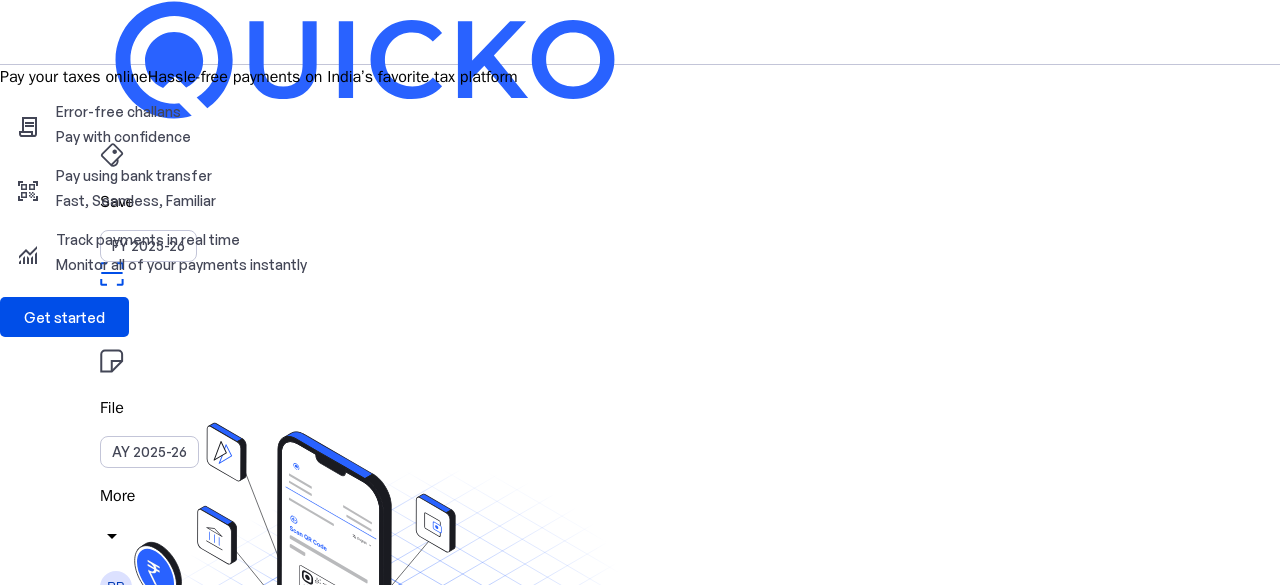 click on "Save" at bounding box center (640, 202) 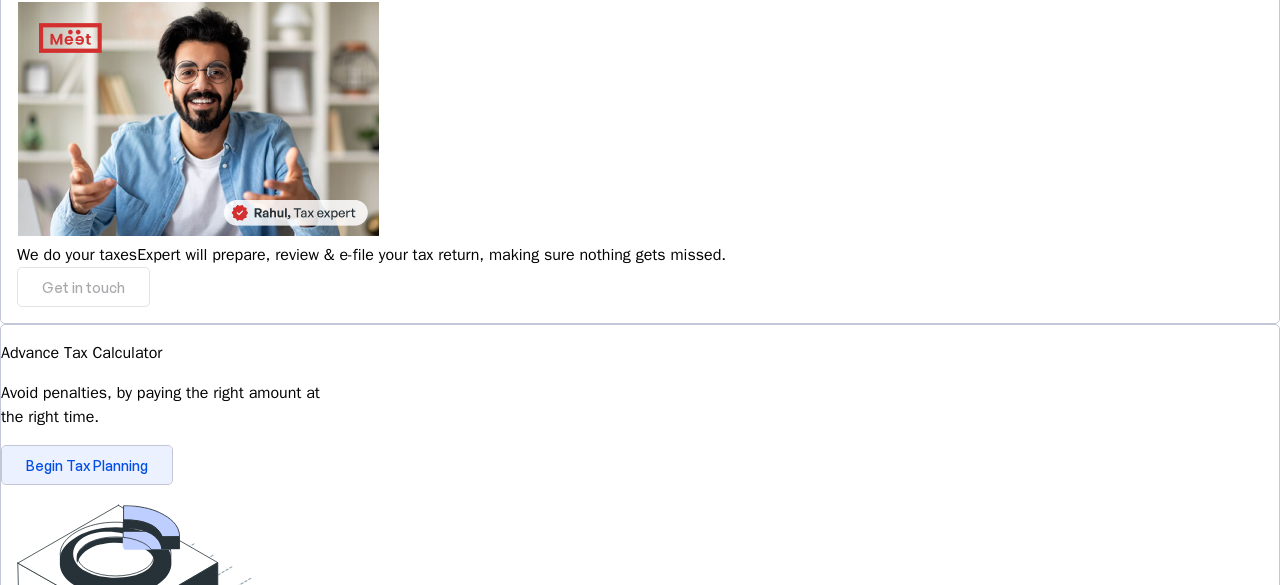scroll, scrollTop: 1155, scrollLeft: 0, axis: vertical 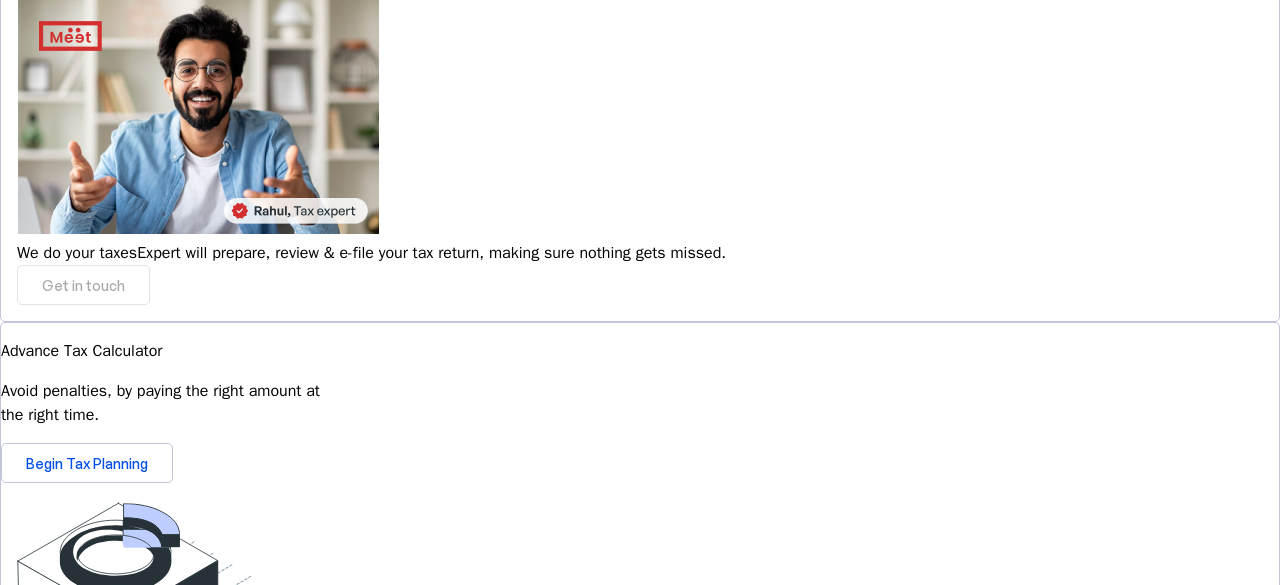 click on "View Simulator" at bounding box center [76, 1057] 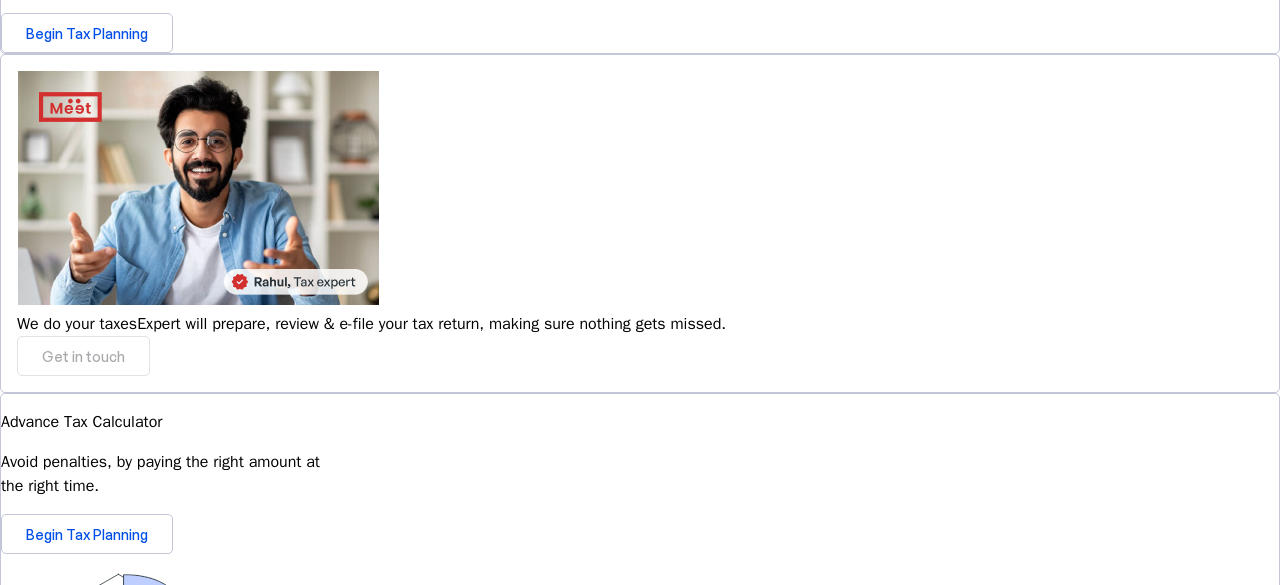 scroll, scrollTop: 1027, scrollLeft: 0, axis: vertical 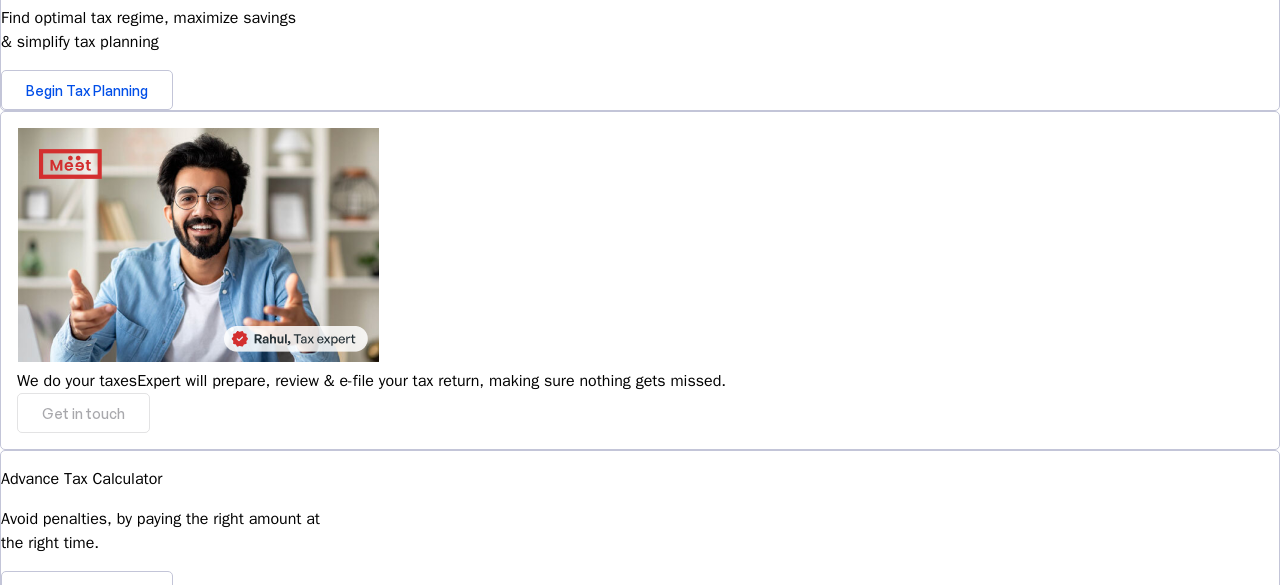 click at bounding box center (76, 1185) 